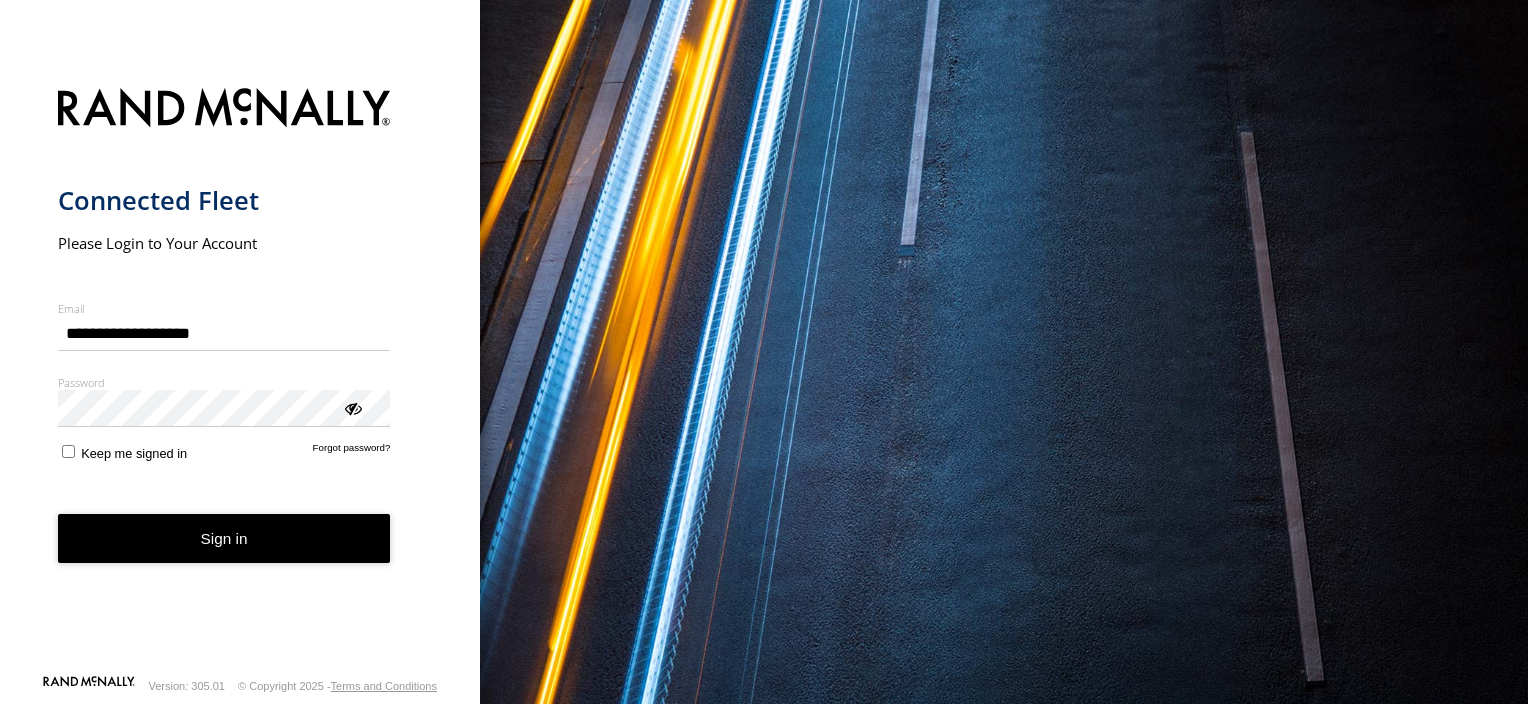 scroll, scrollTop: 0, scrollLeft: 0, axis: both 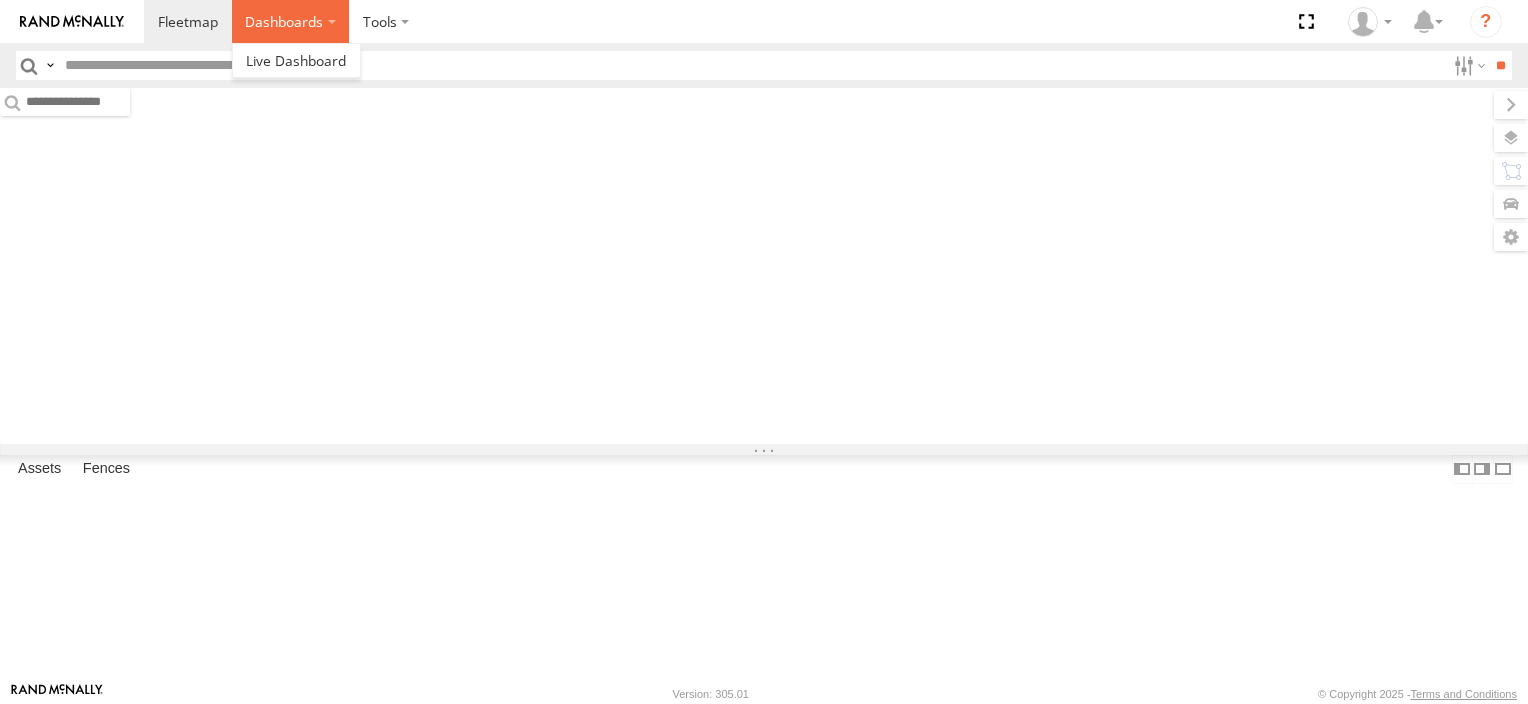 click on "Dashboards" at bounding box center [291, 21] 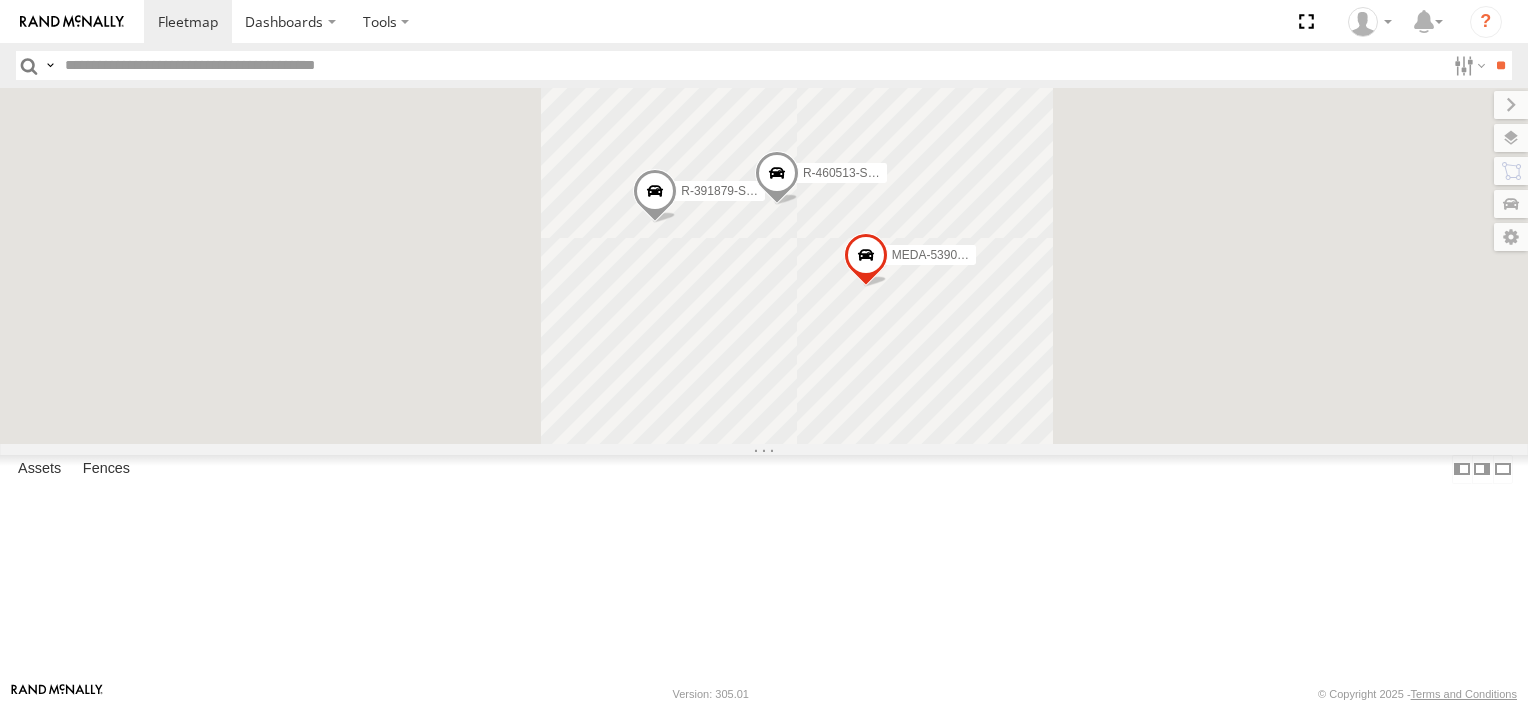 click at bounding box center [751, 65] 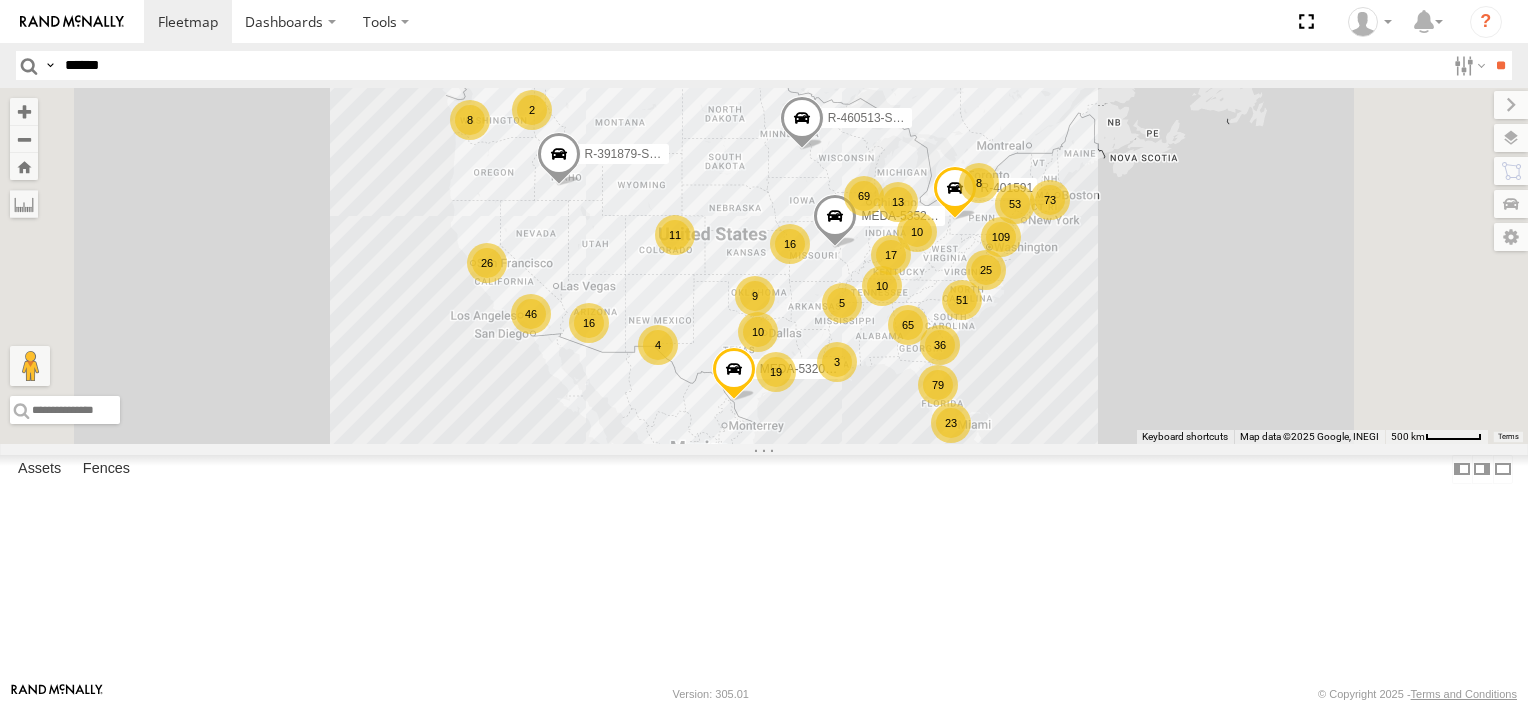 type on "******" 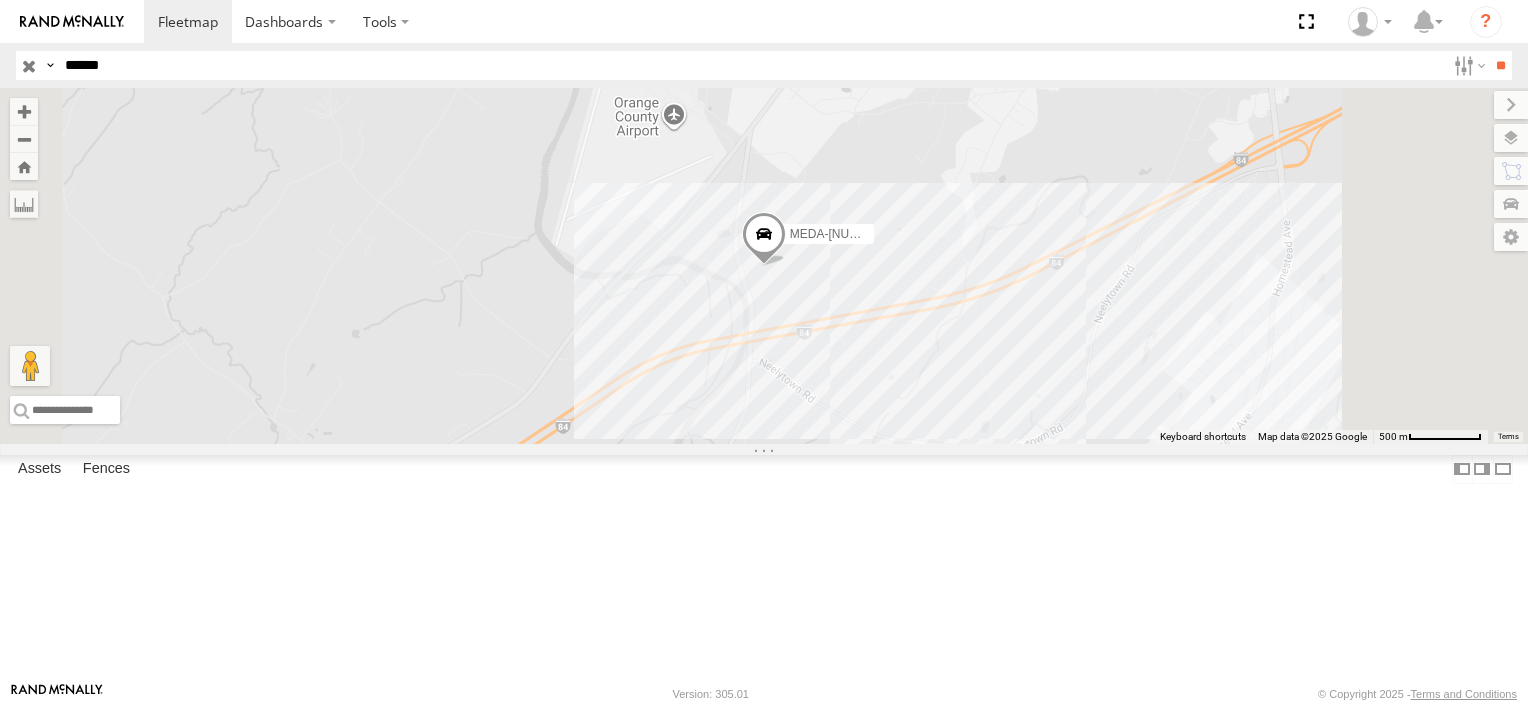 click at bounding box center [0, 0] 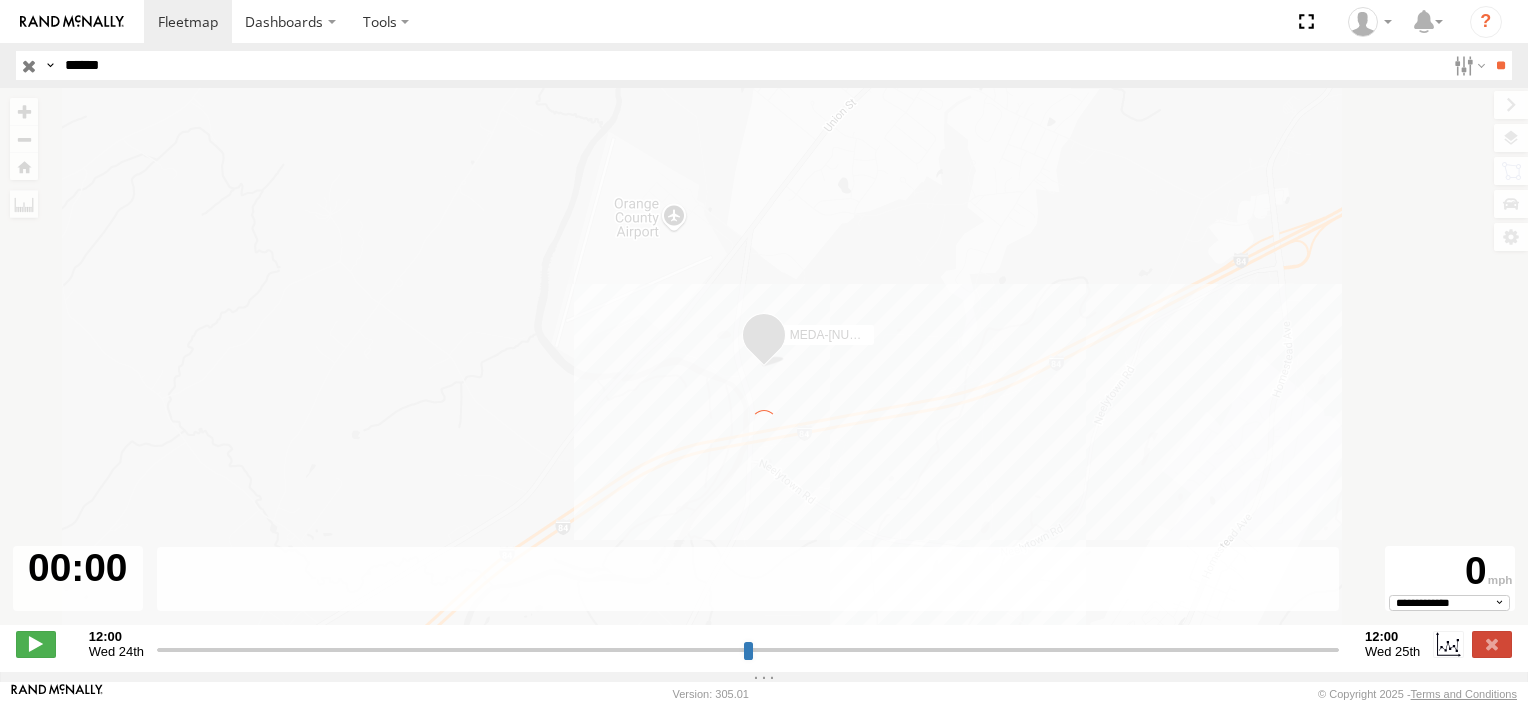 type on "**********" 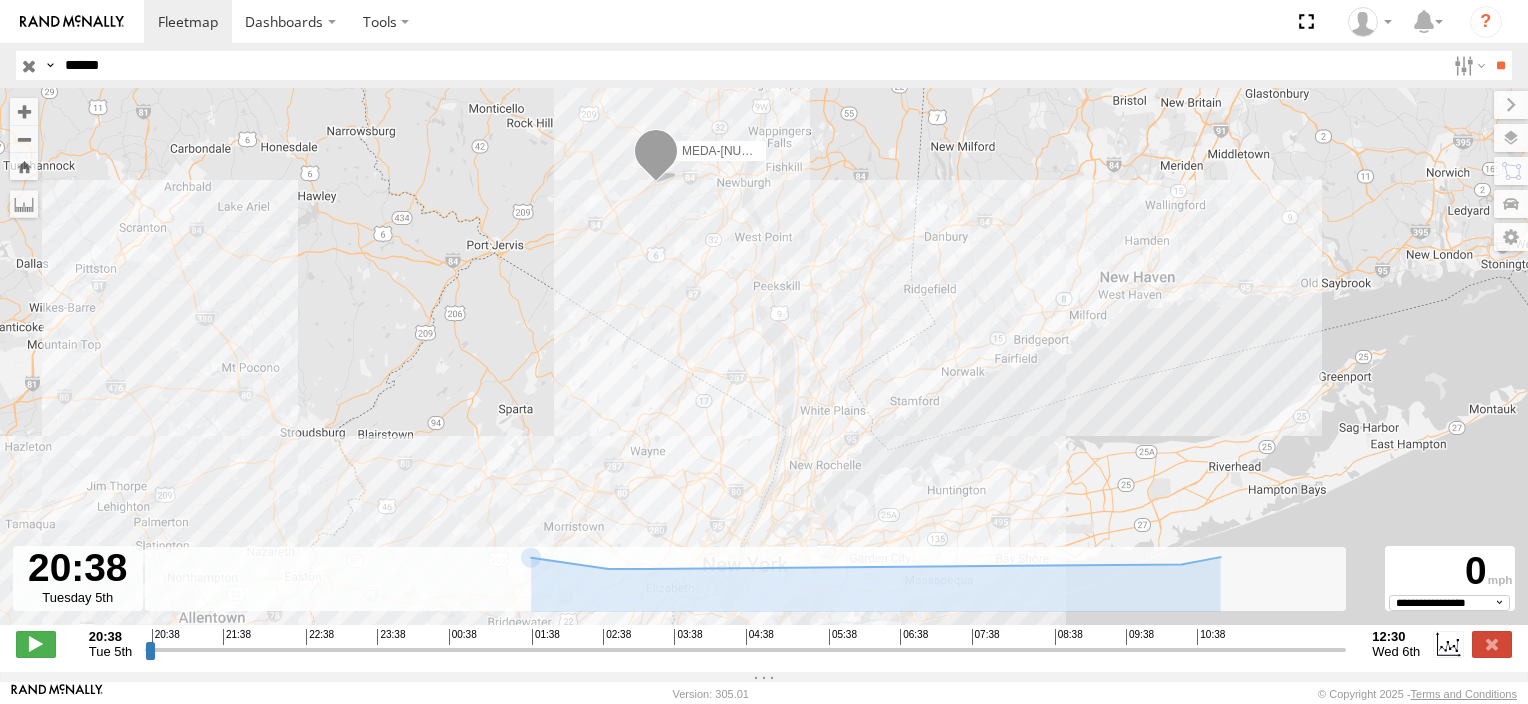 click on "******" at bounding box center (751, 65) 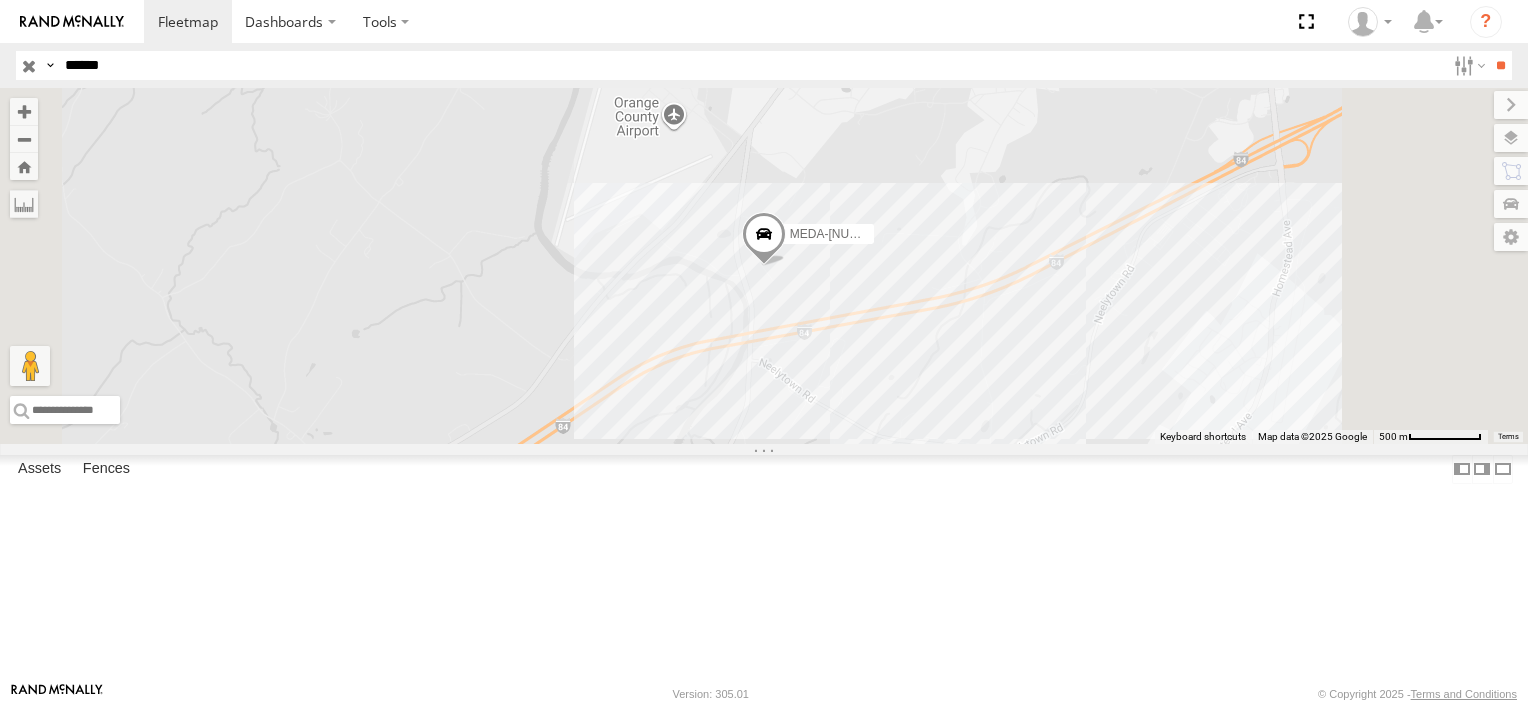 click on "******" at bounding box center (751, 65) 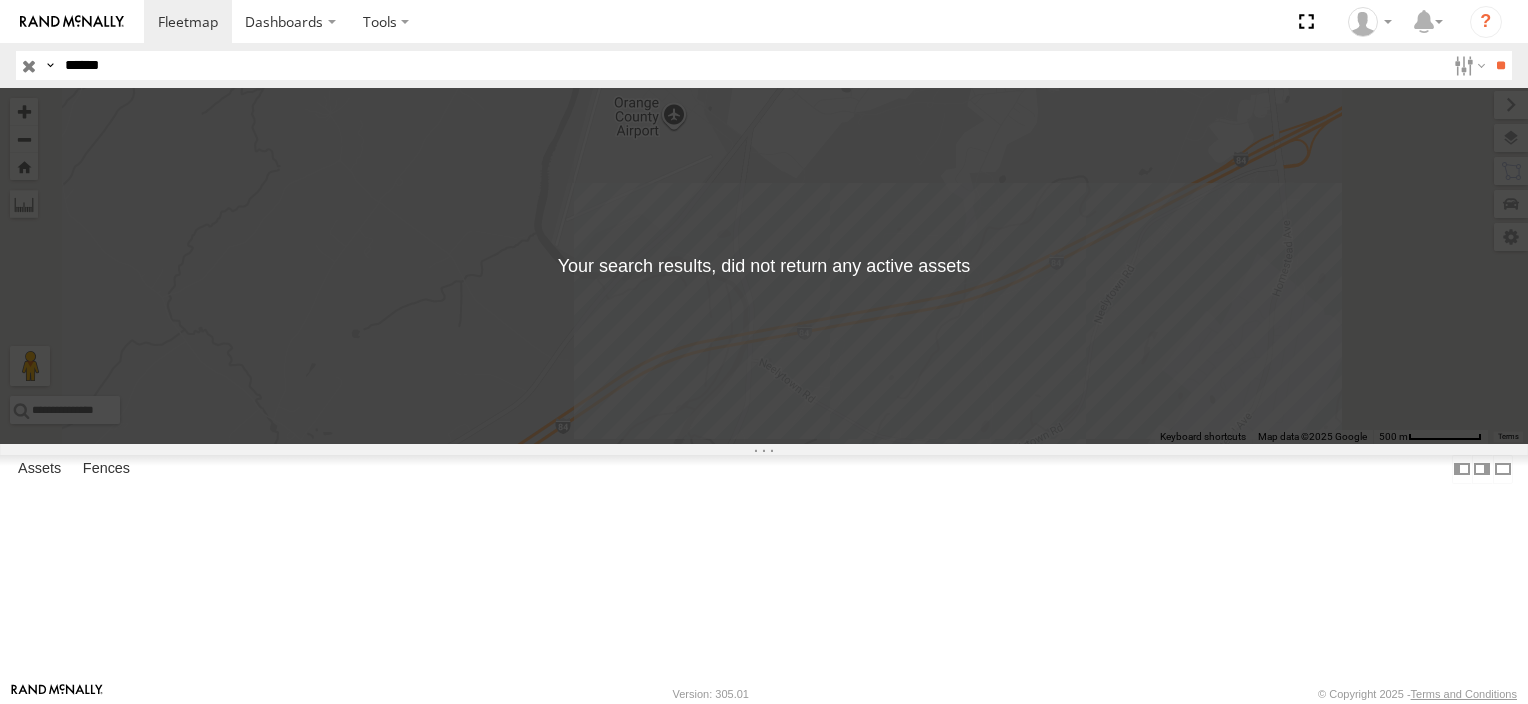 click on "******" at bounding box center (751, 65) 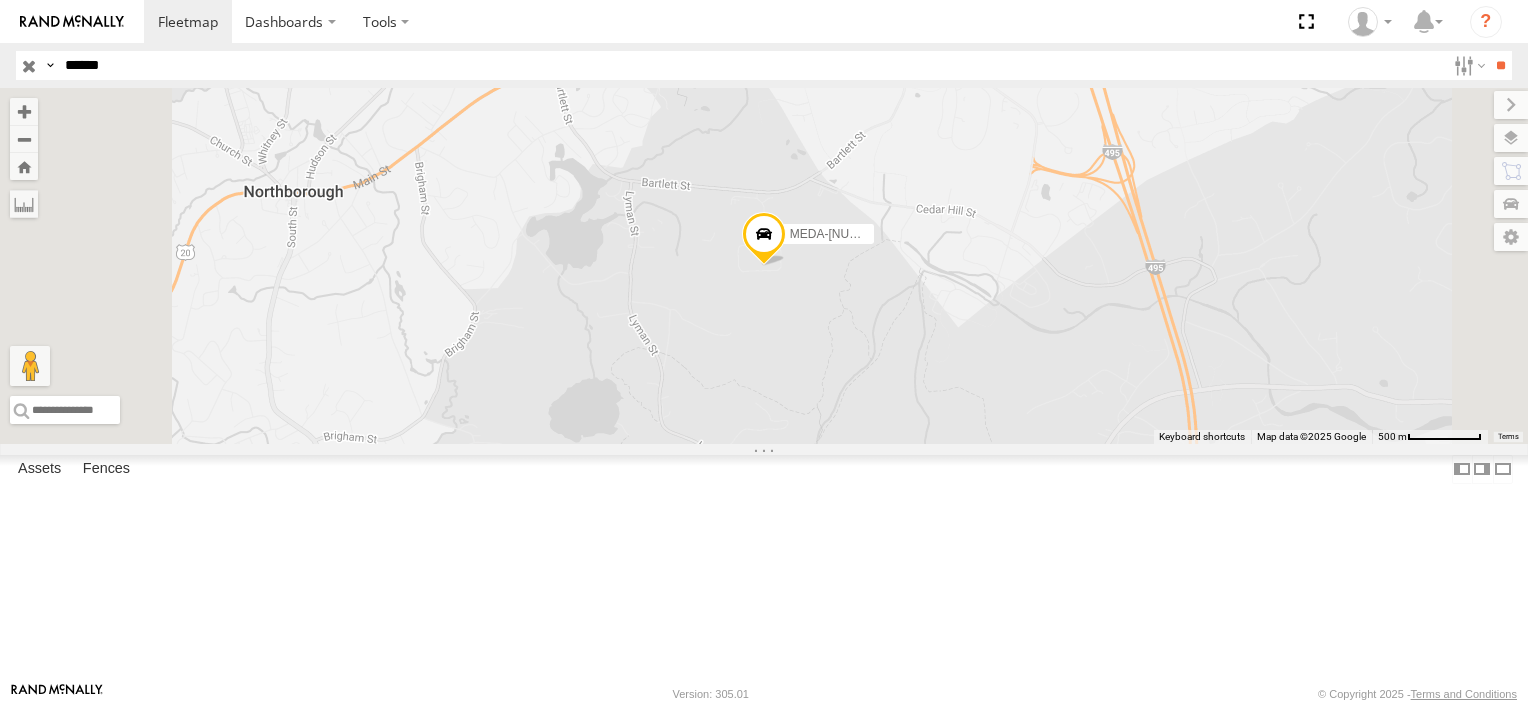 click at bounding box center [0, 0] 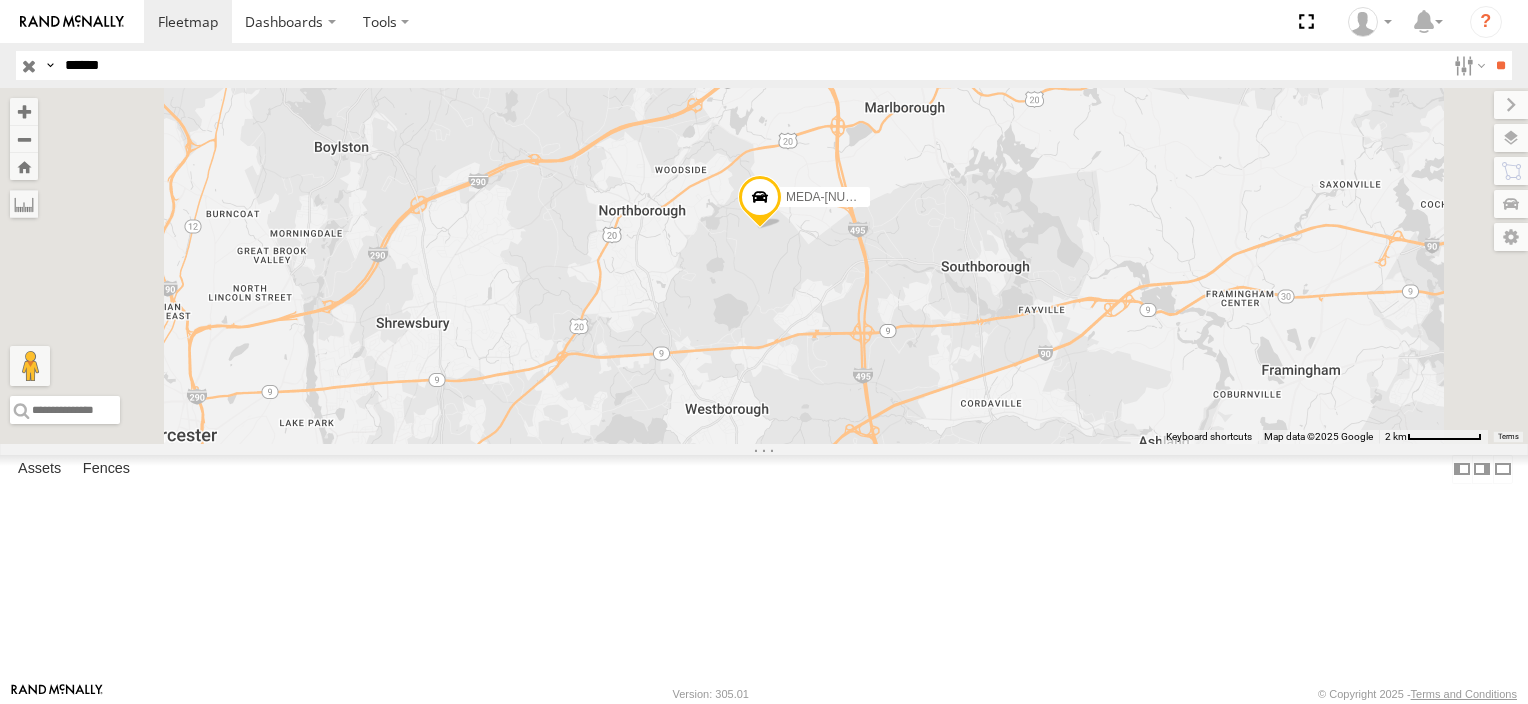 click on "******" at bounding box center (751, 65) 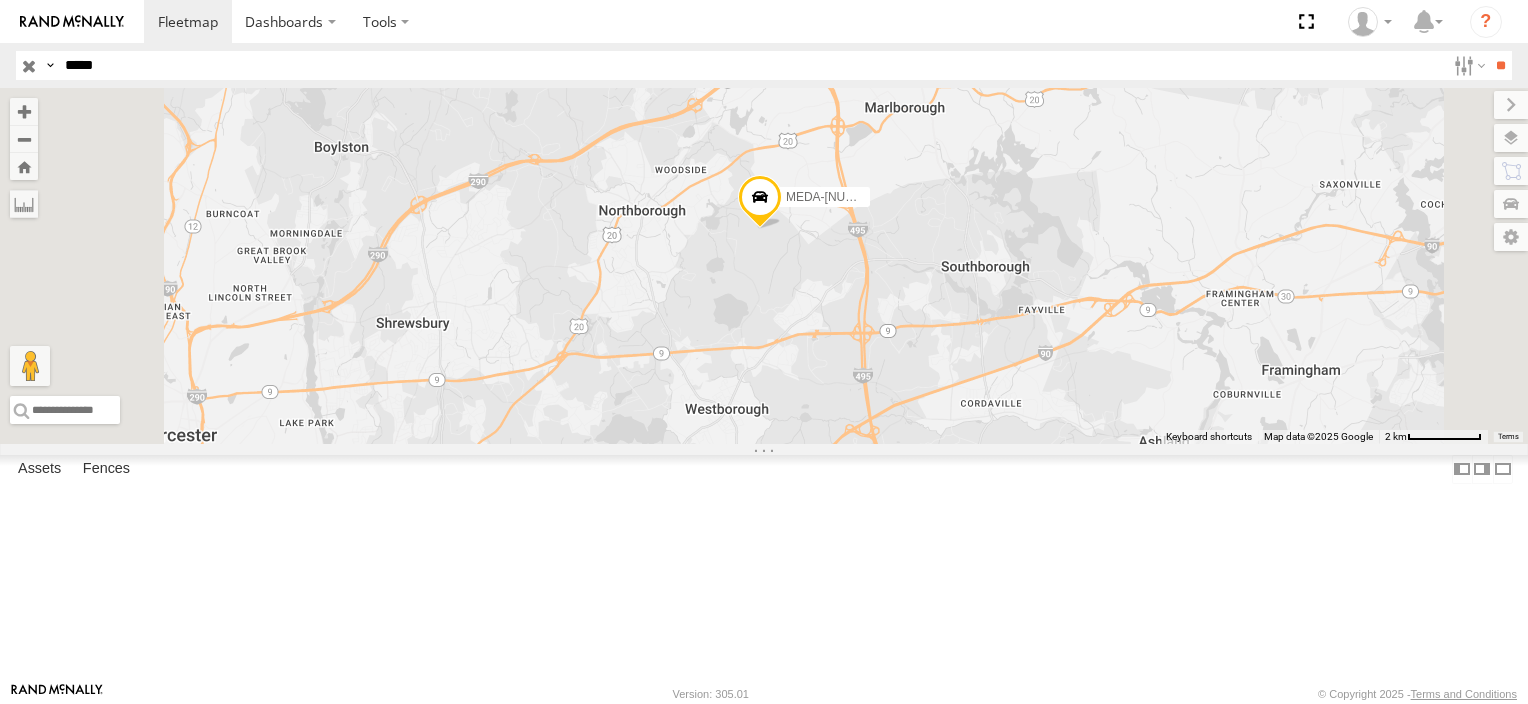 type on "******" 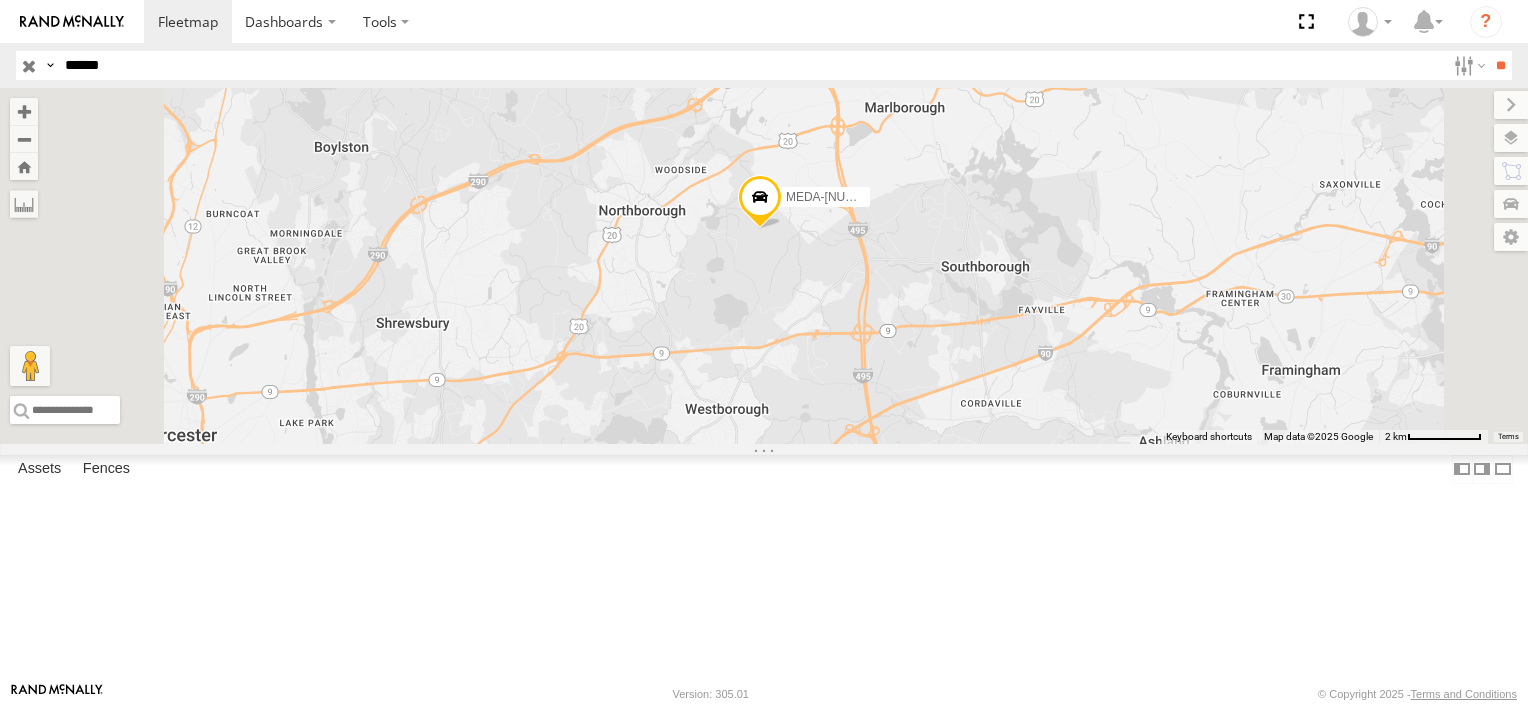 click on "**" at bounding box center [1500, 65] 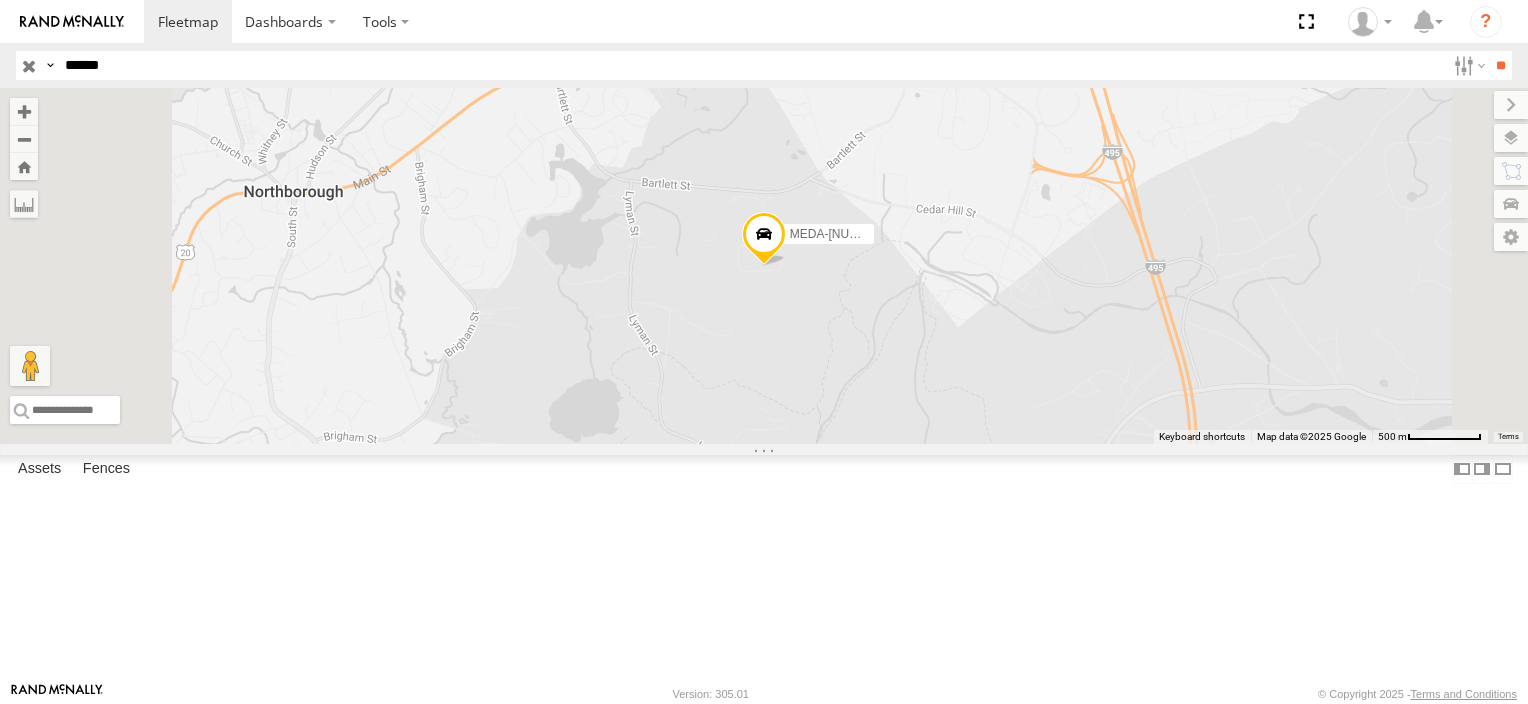 click on "******" at bounding box center [751, 65] 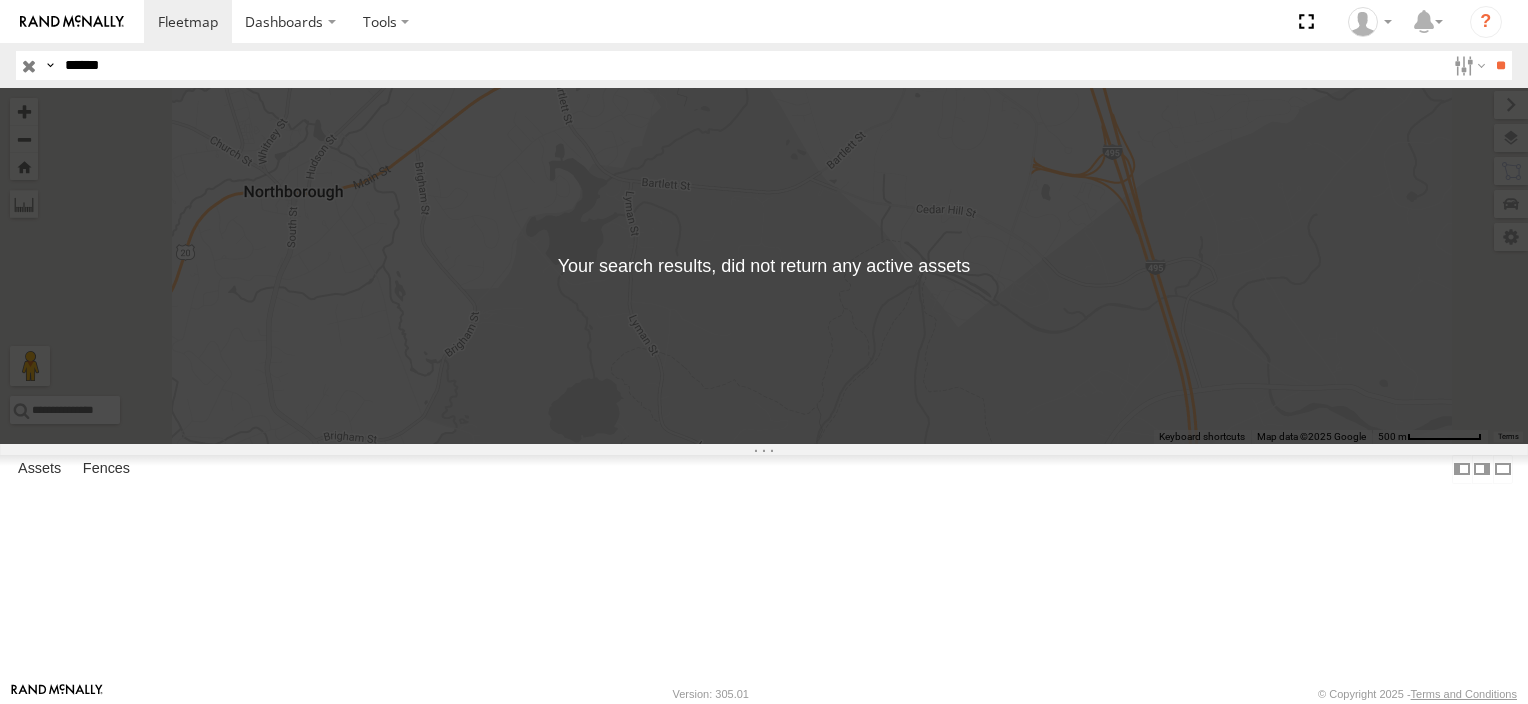 click on "******" at bounding box center (751, 65) 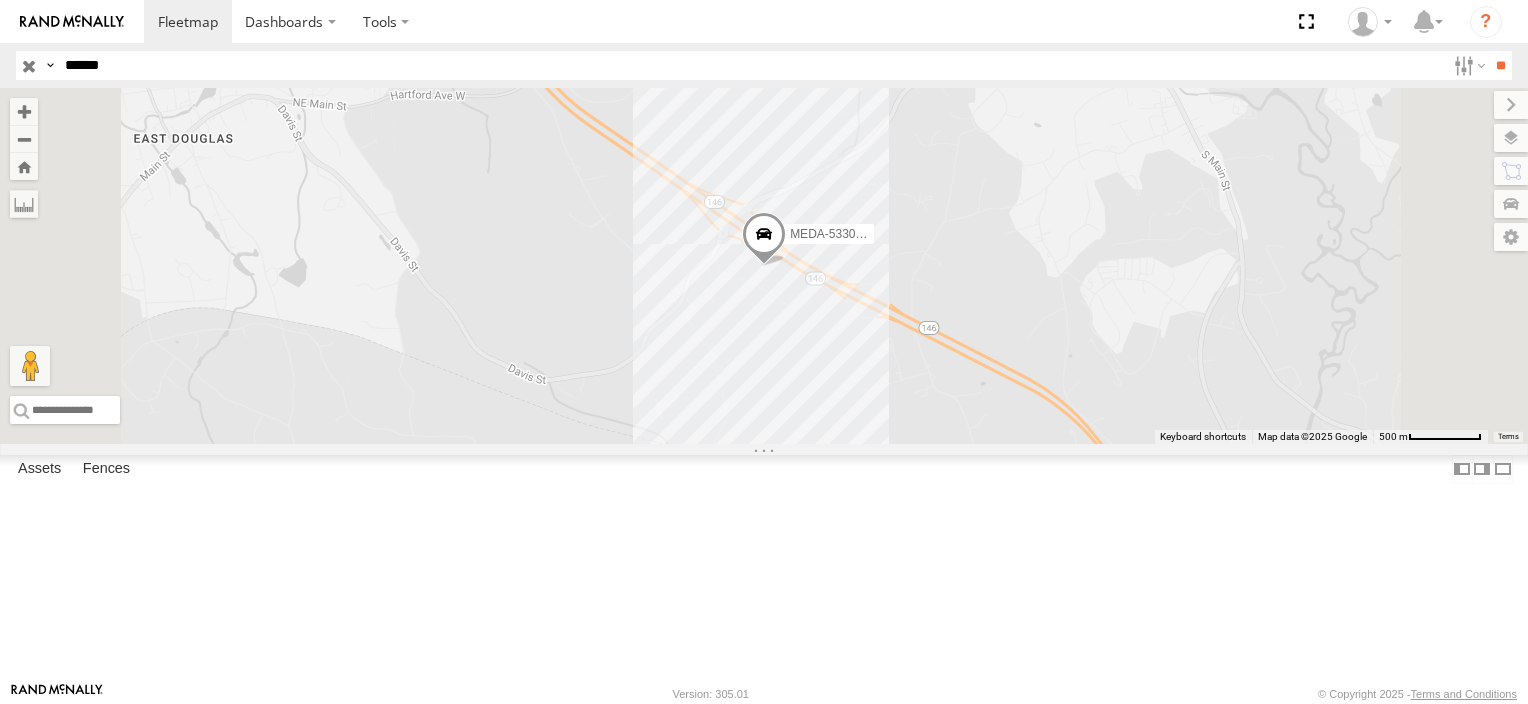 drag, startPoint x: 138, startPoint y: 60, endPoint x: -48, endPoint y: 49, distance: 186.32498 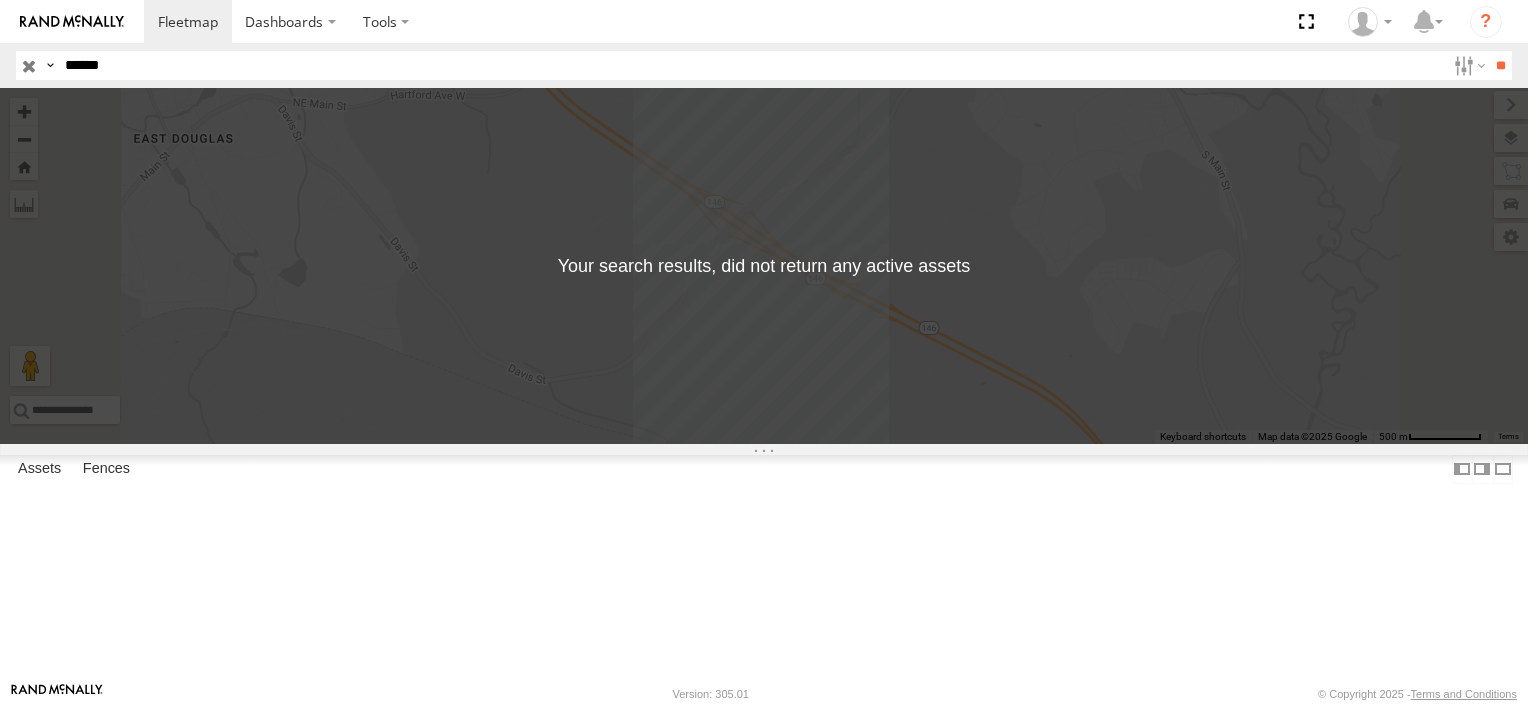 click on "******" at bounding box center [751, 65] 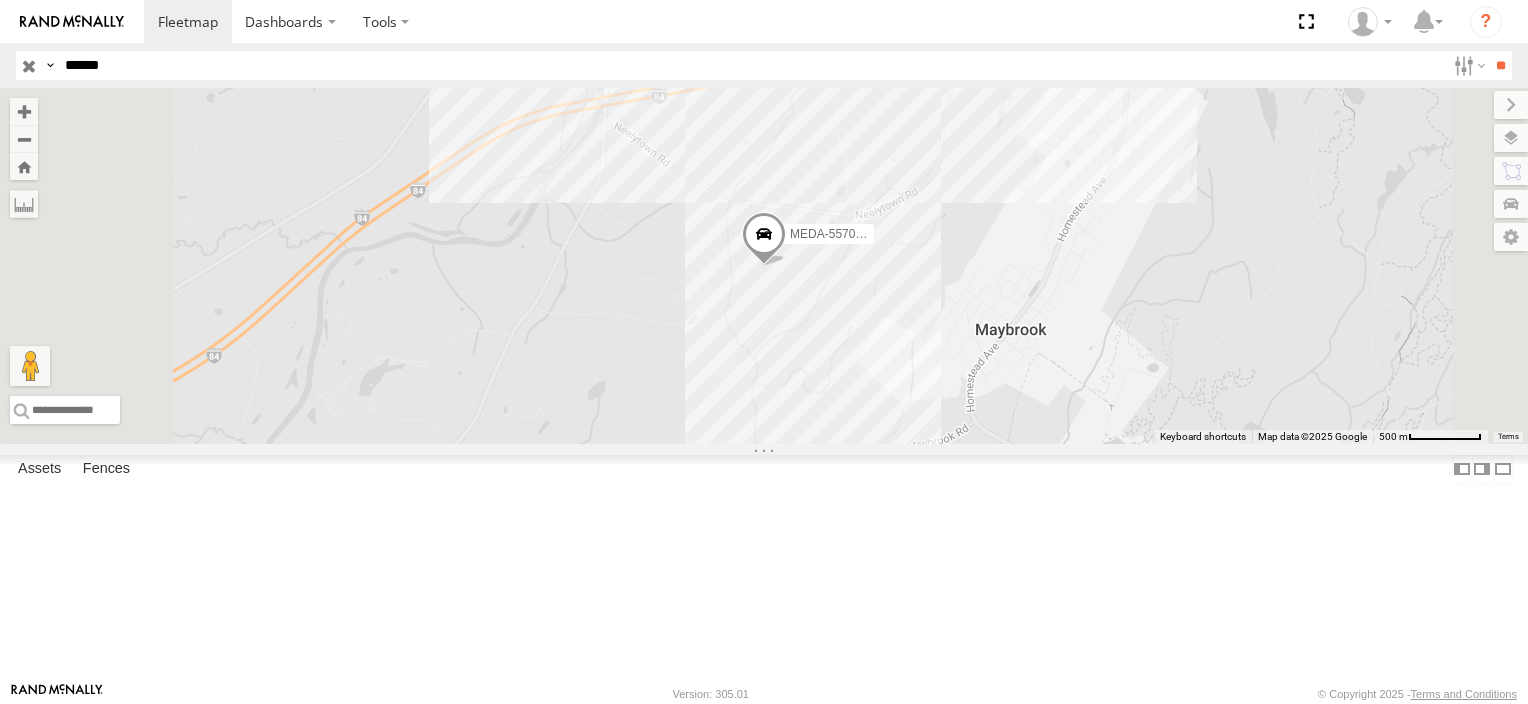 click on "******" at bounding box center (751, 65) 